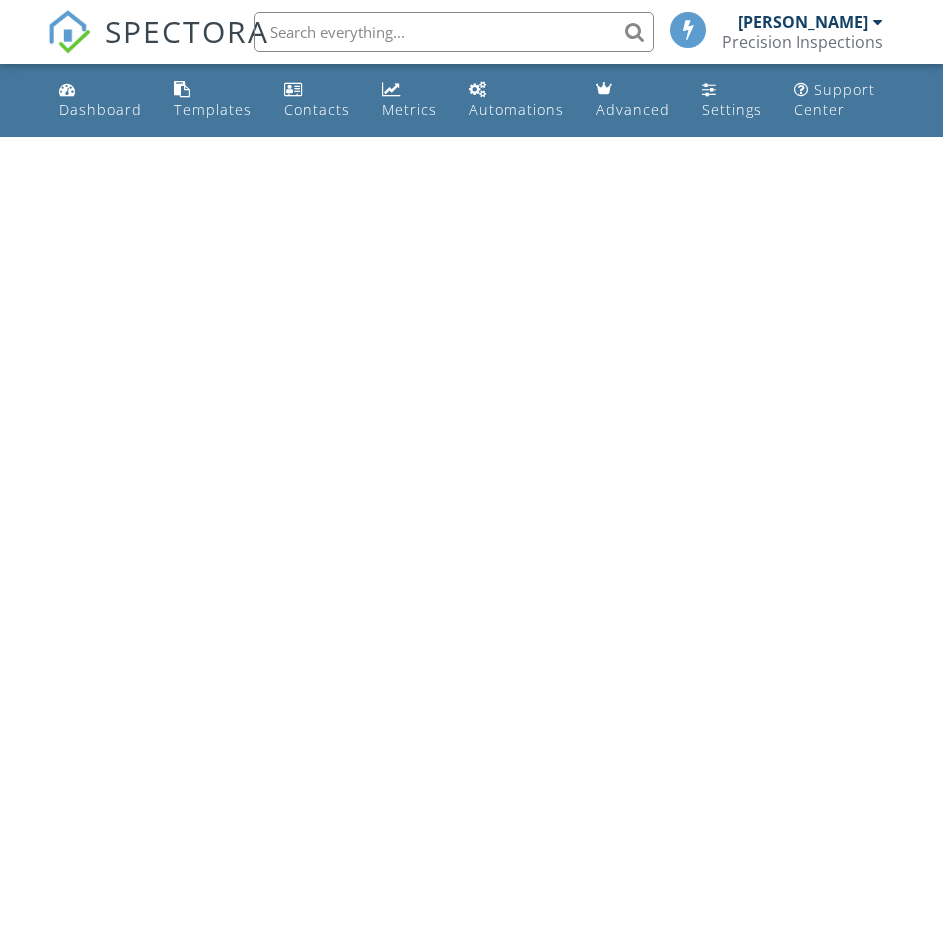 scroll, scrollTop: 0, scrollLeft: 0, axis: both 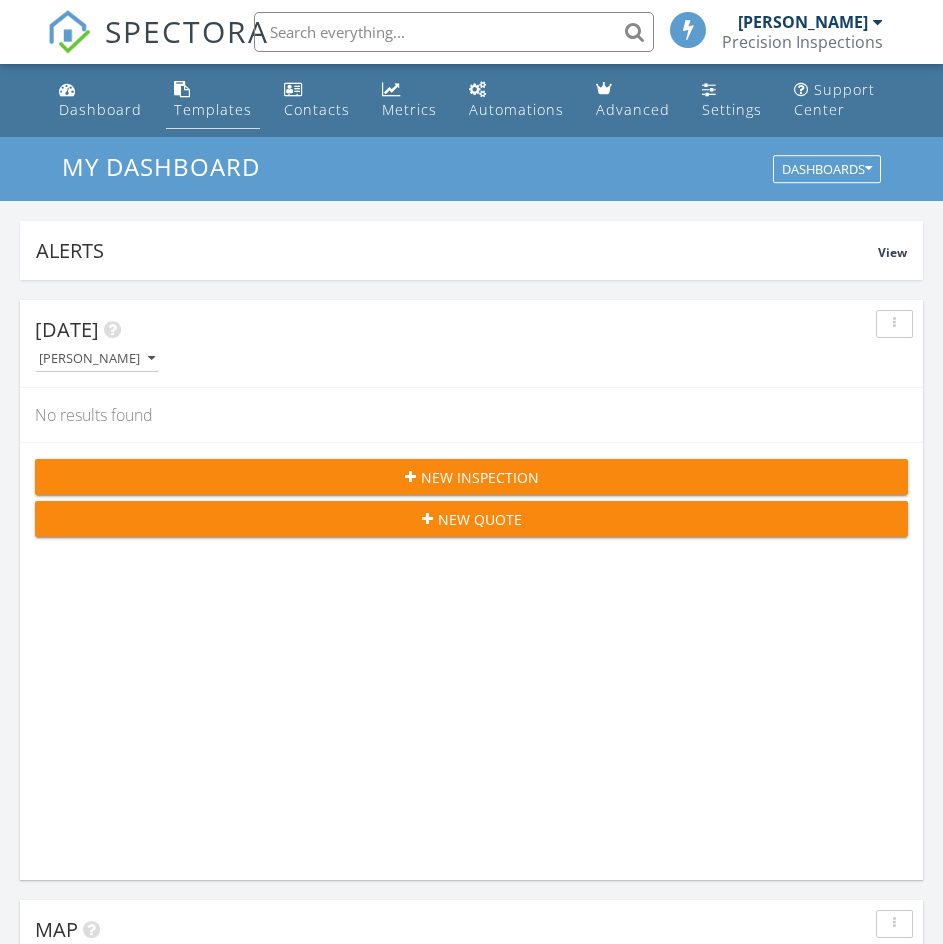 click on "Templates" at bounding box center [213, 109] 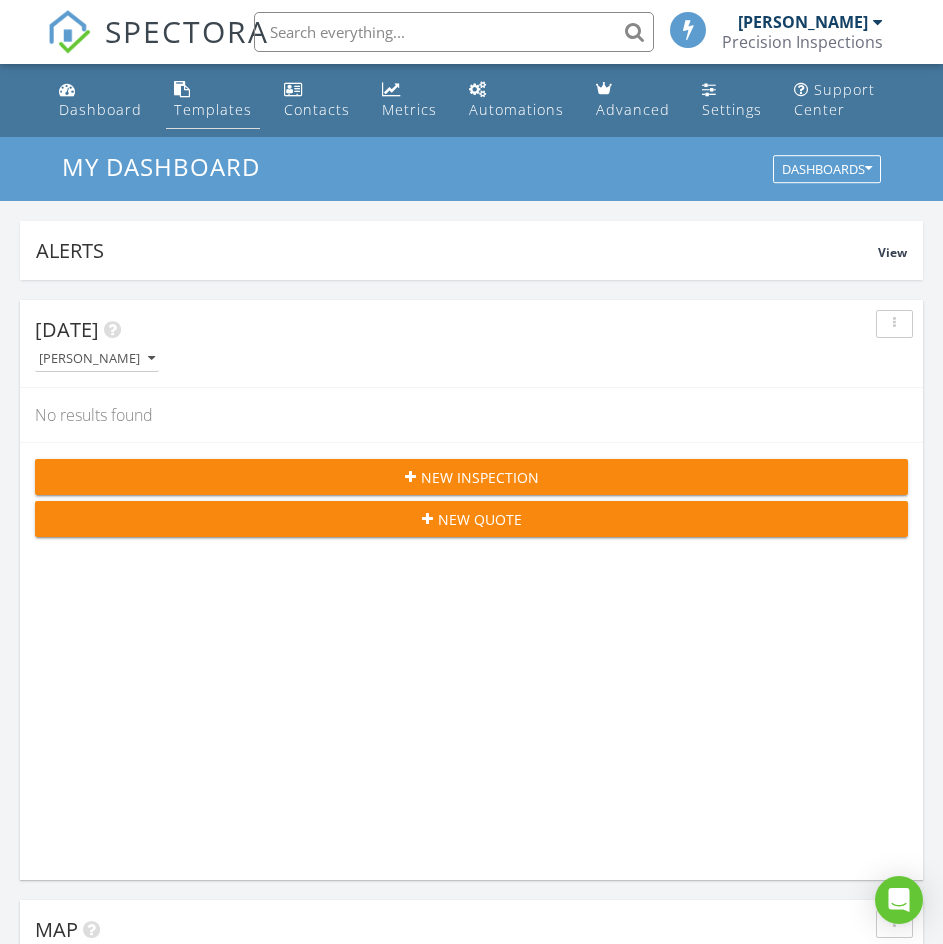scroll, scrollTop: 10, scrollLeft: 10, axis: both 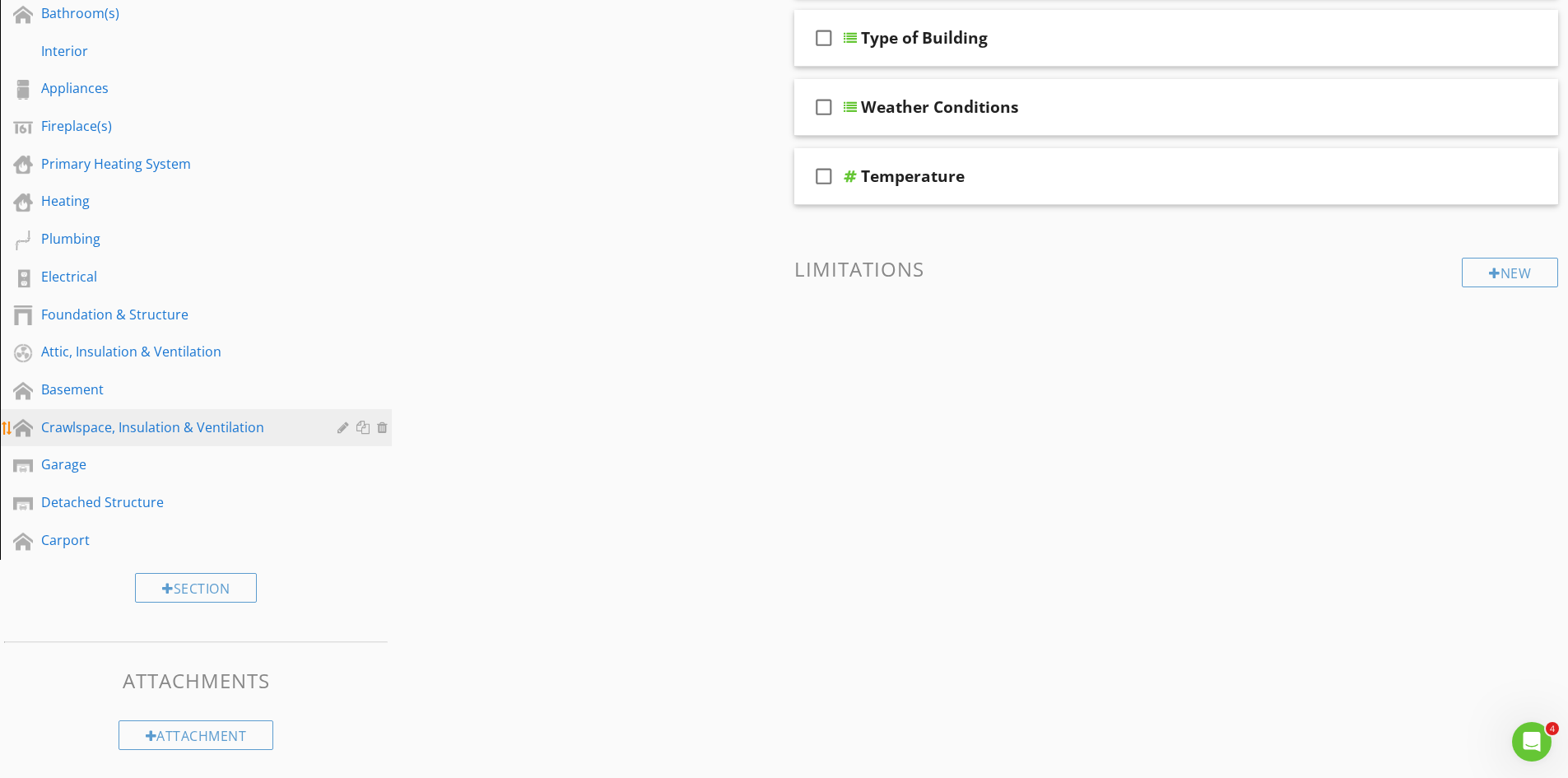 click on "Crawlspace, Insulation & Ventilation" at bounding box center (208, 428) 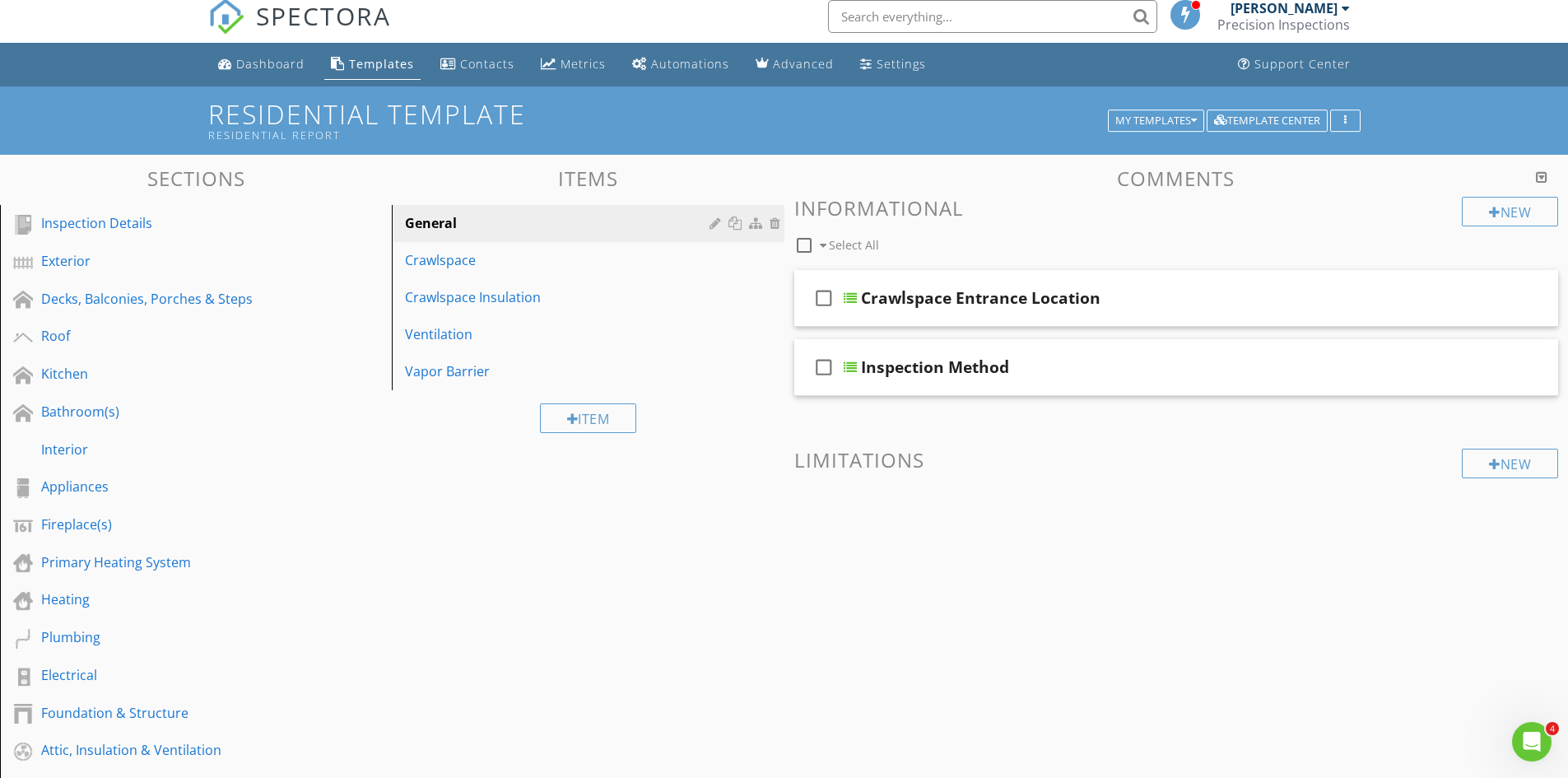 scroll, scrollTop: 0, scrollLeft: 0, axis: both 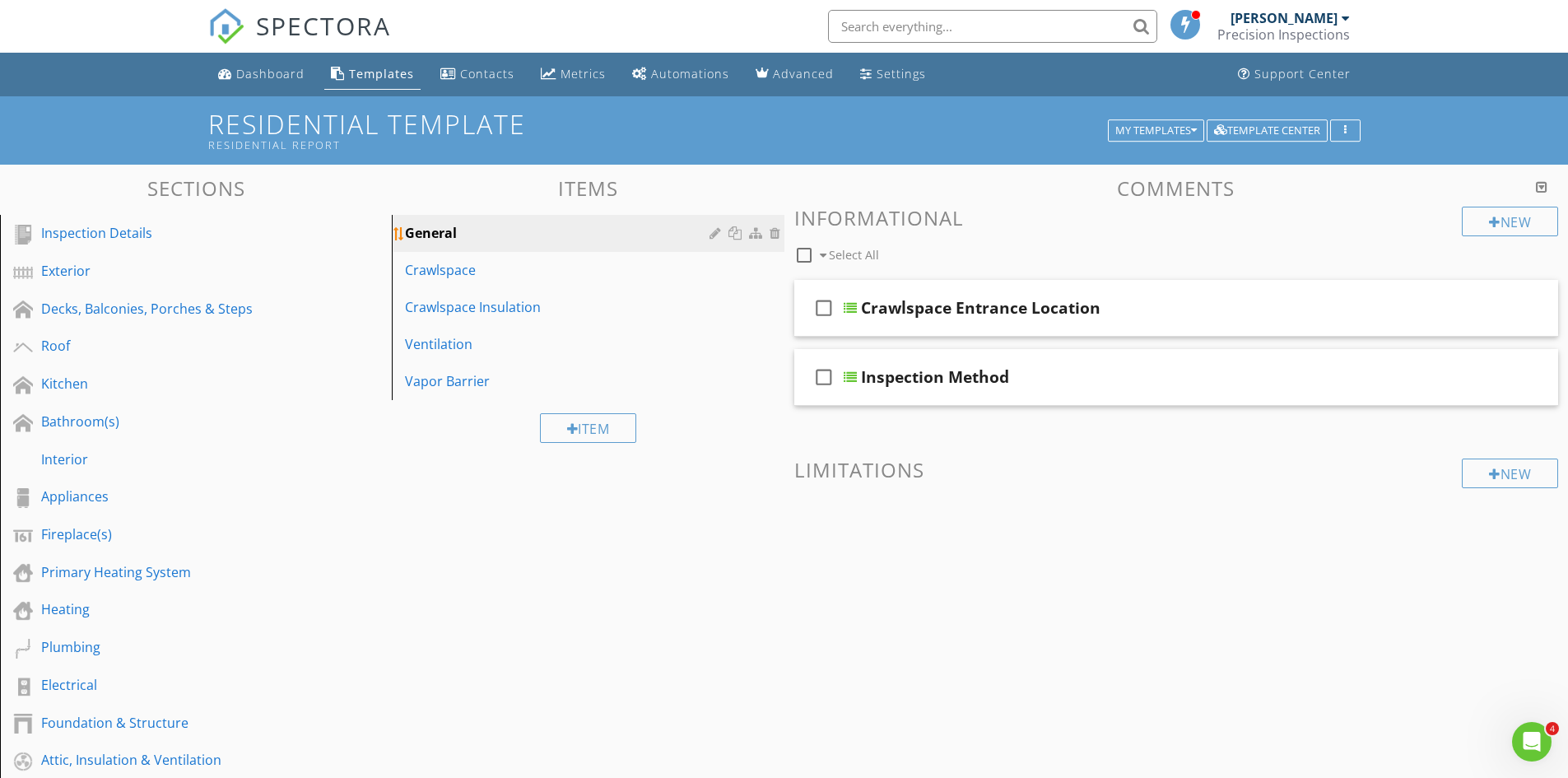 click on "General" at bounding box center [559, 233] 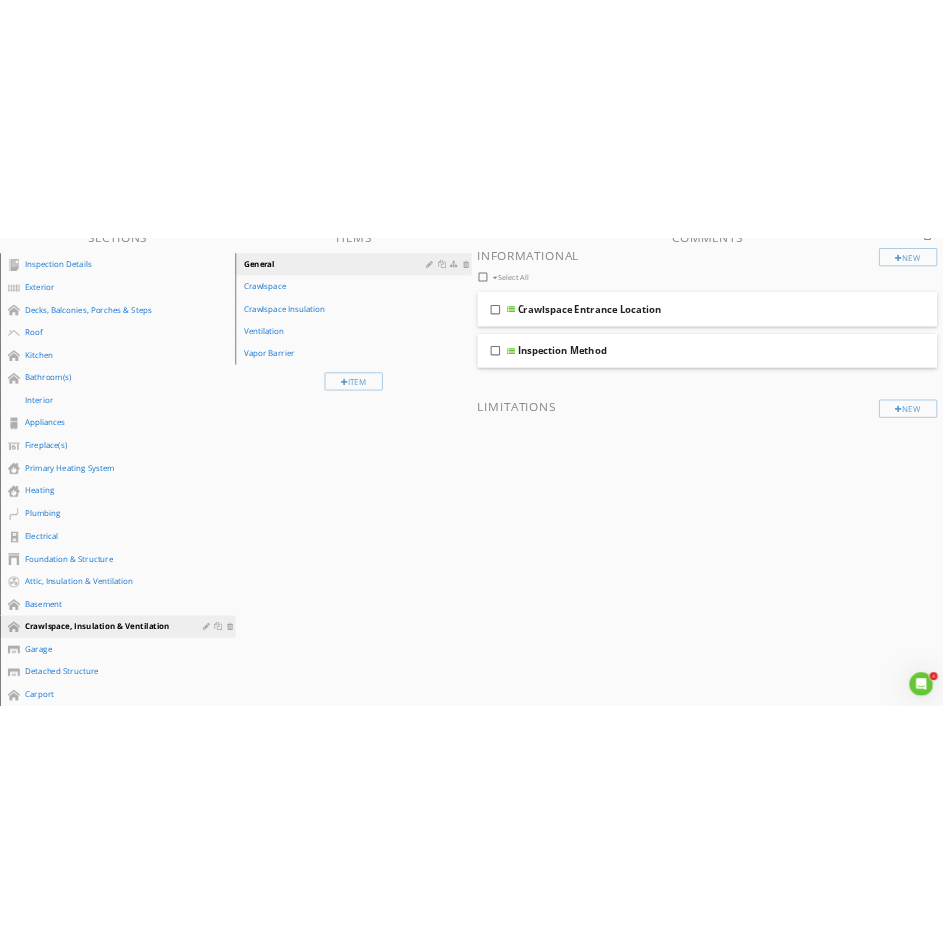 scroll, scrollTop: 0, scrollLeft: 0, axis: both 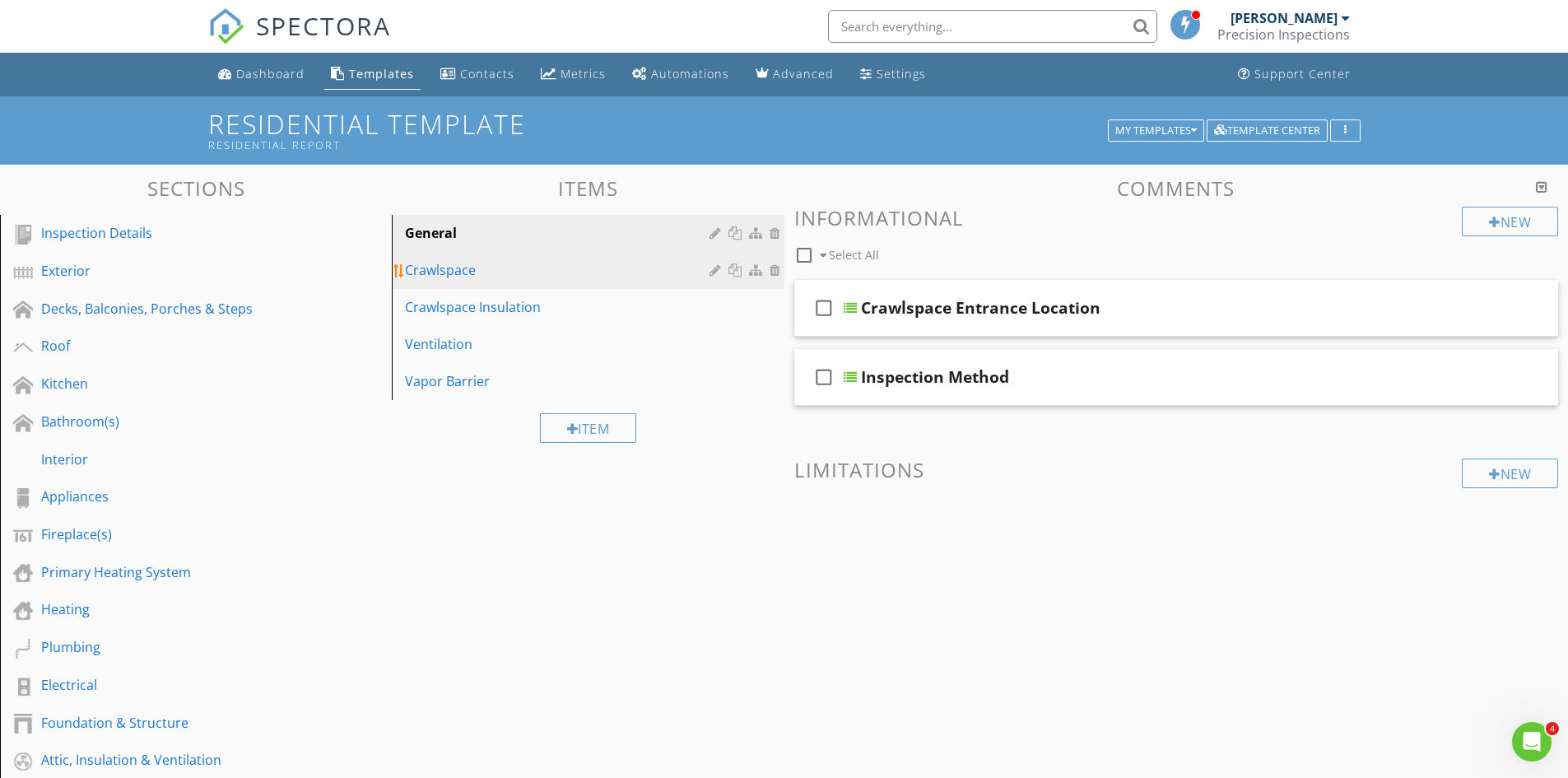 click on "Crawlspace" at bounding box center [559, 270] 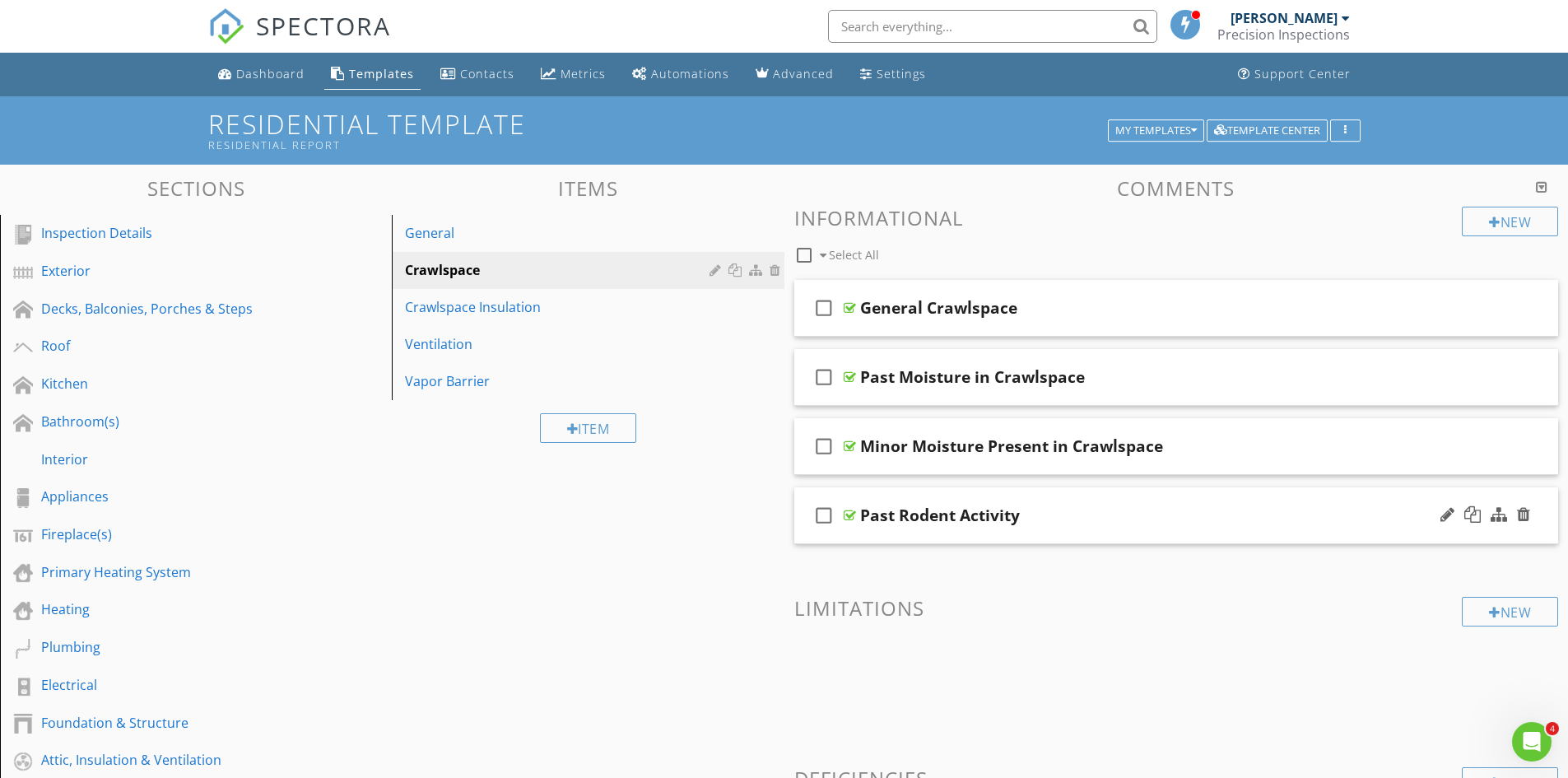 type 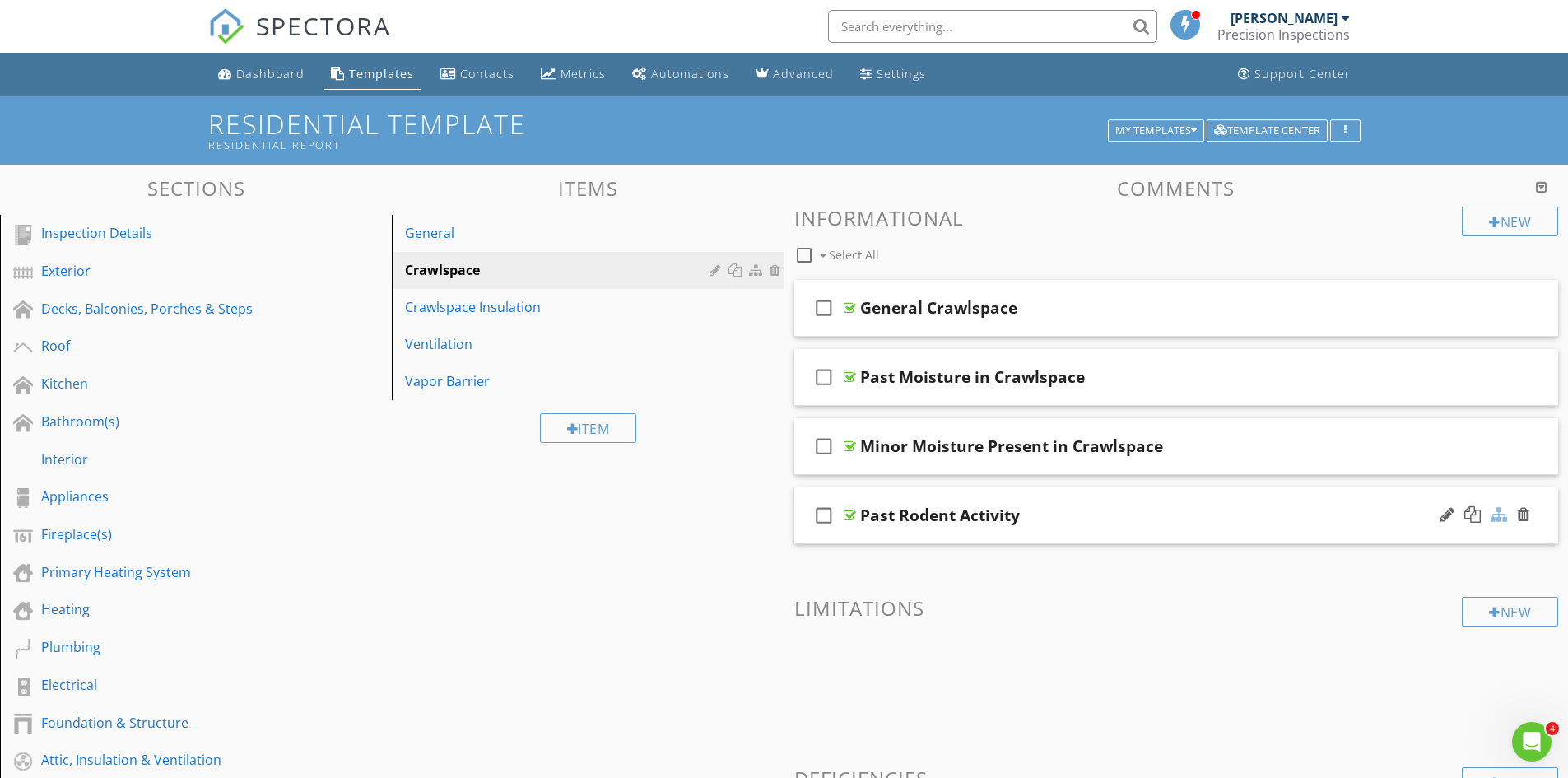 click at bounding box center [1499, 515] 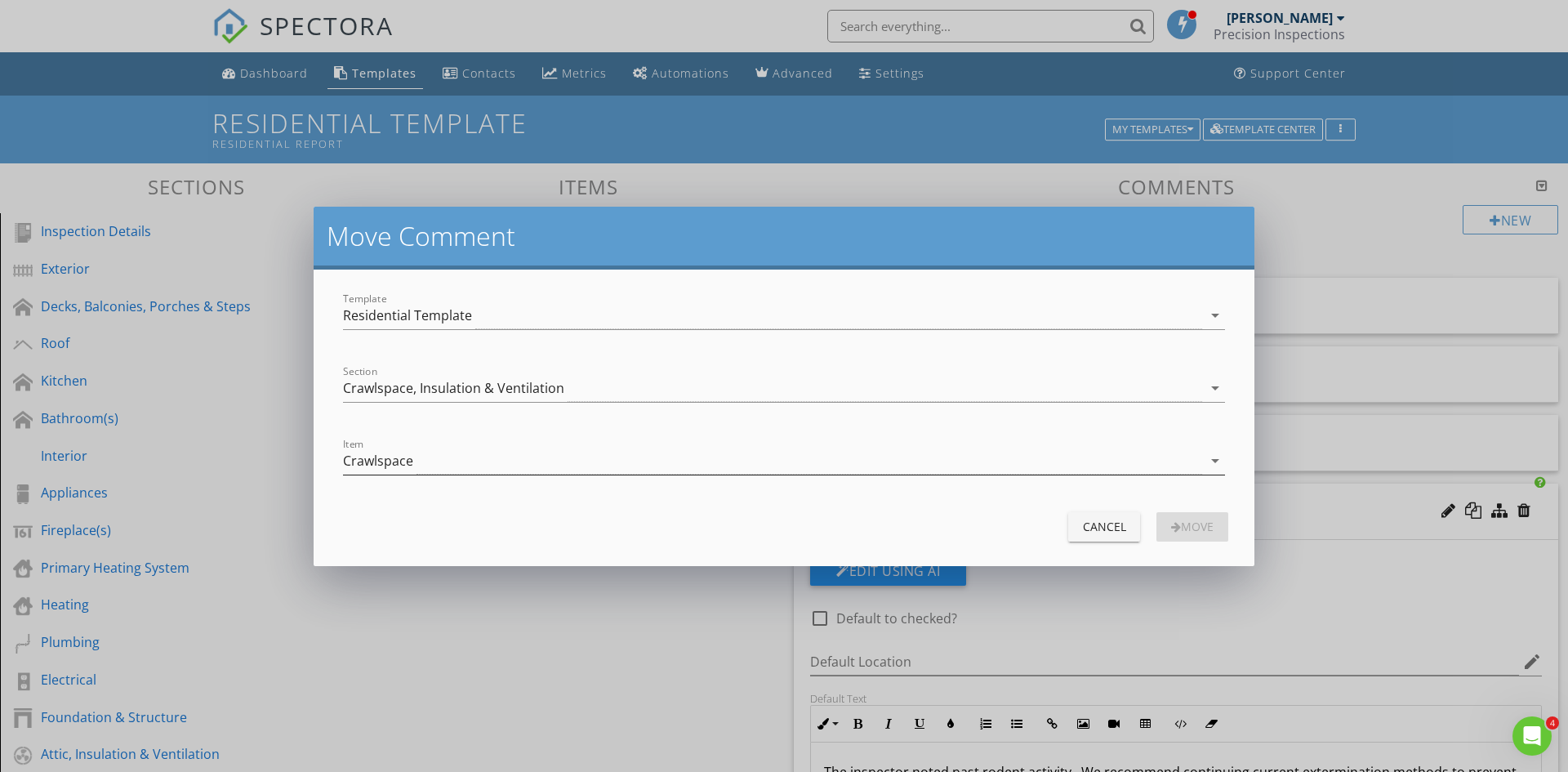 click on "Crawlspace" at bounding box center (773, 461) 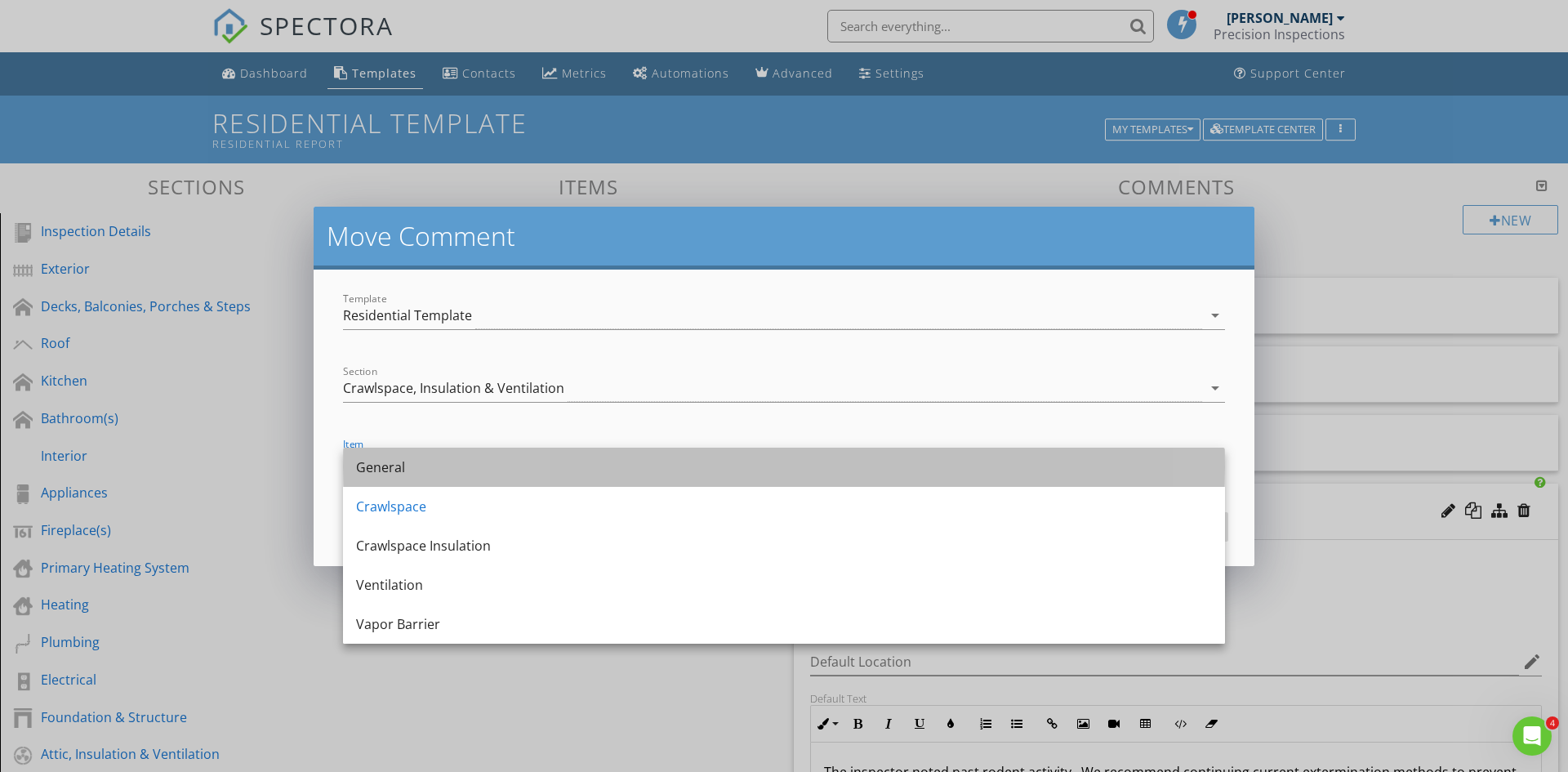 click on "General" at bounding box center [784, 467] 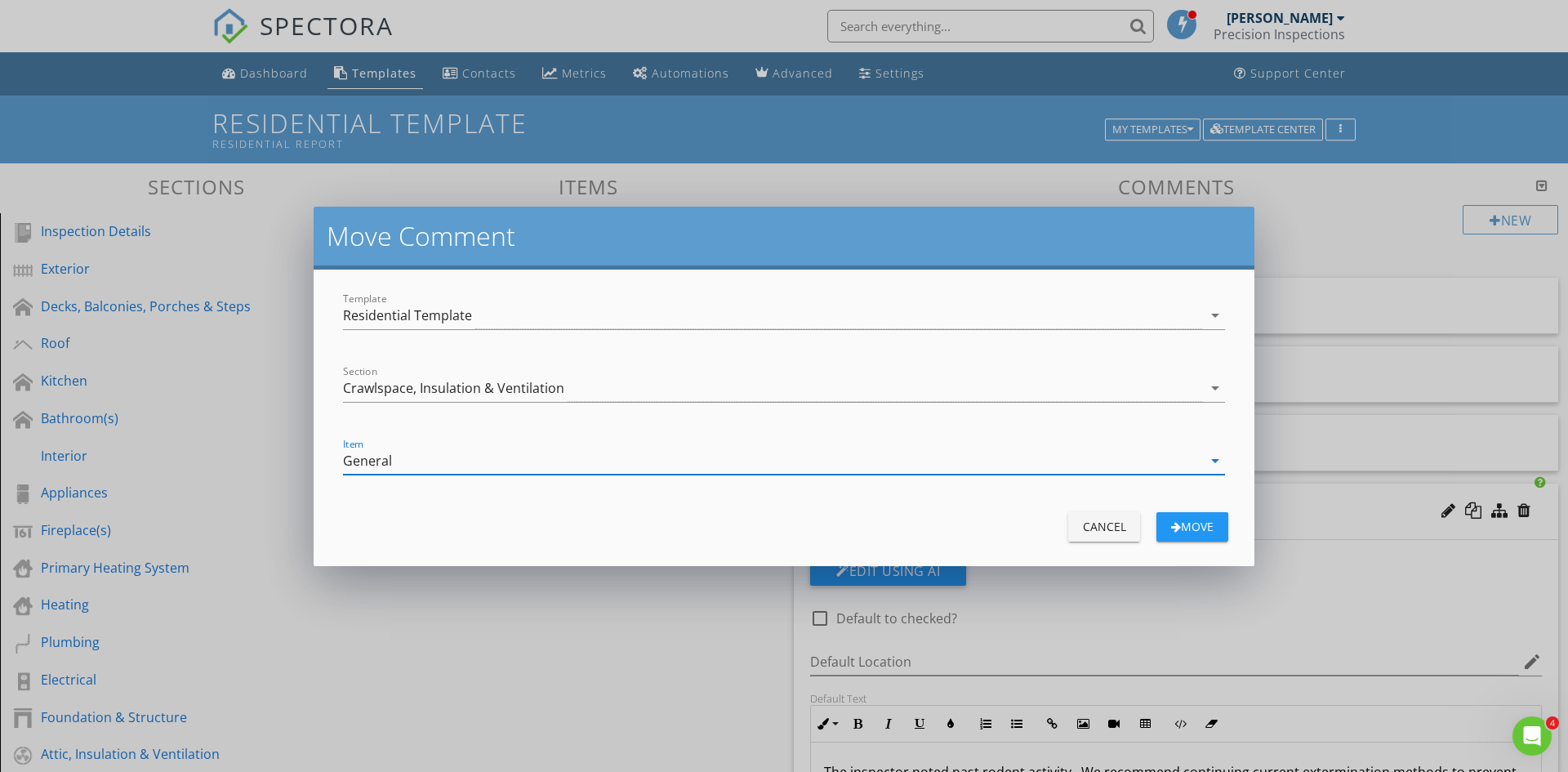 click on "Move" at bounding box center (1192, 526) 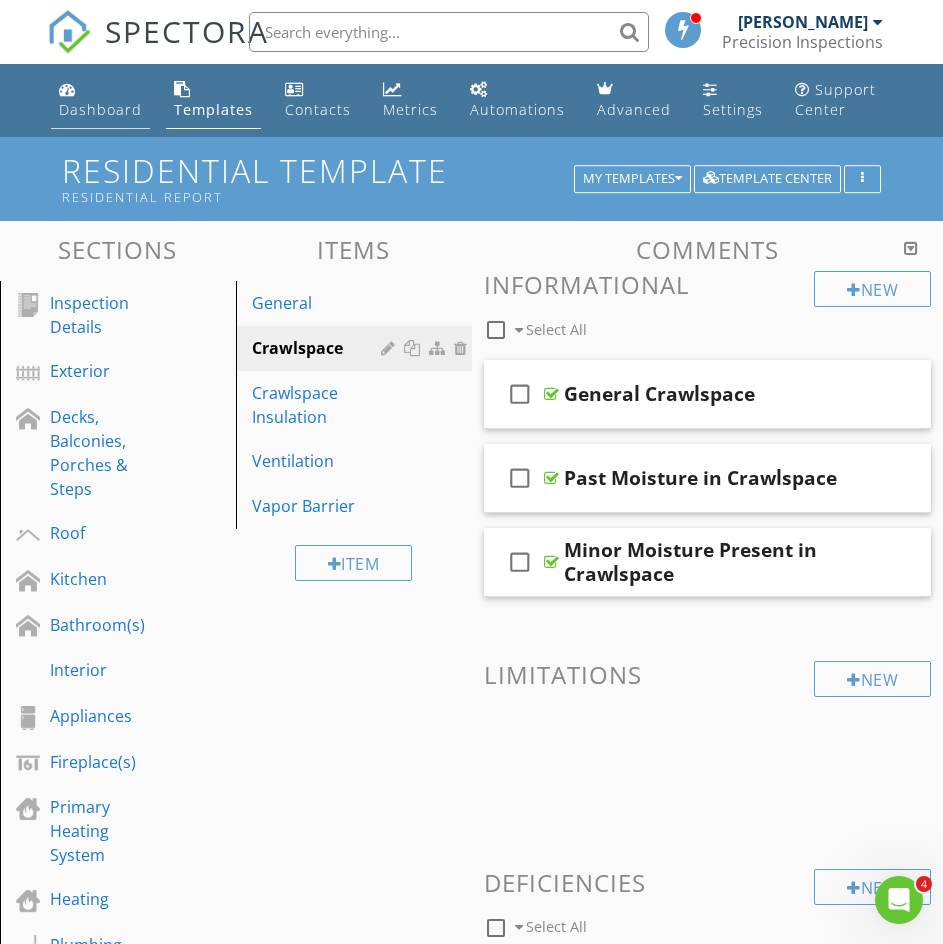 click on "Dashboard" at bounding box center [100, 109] 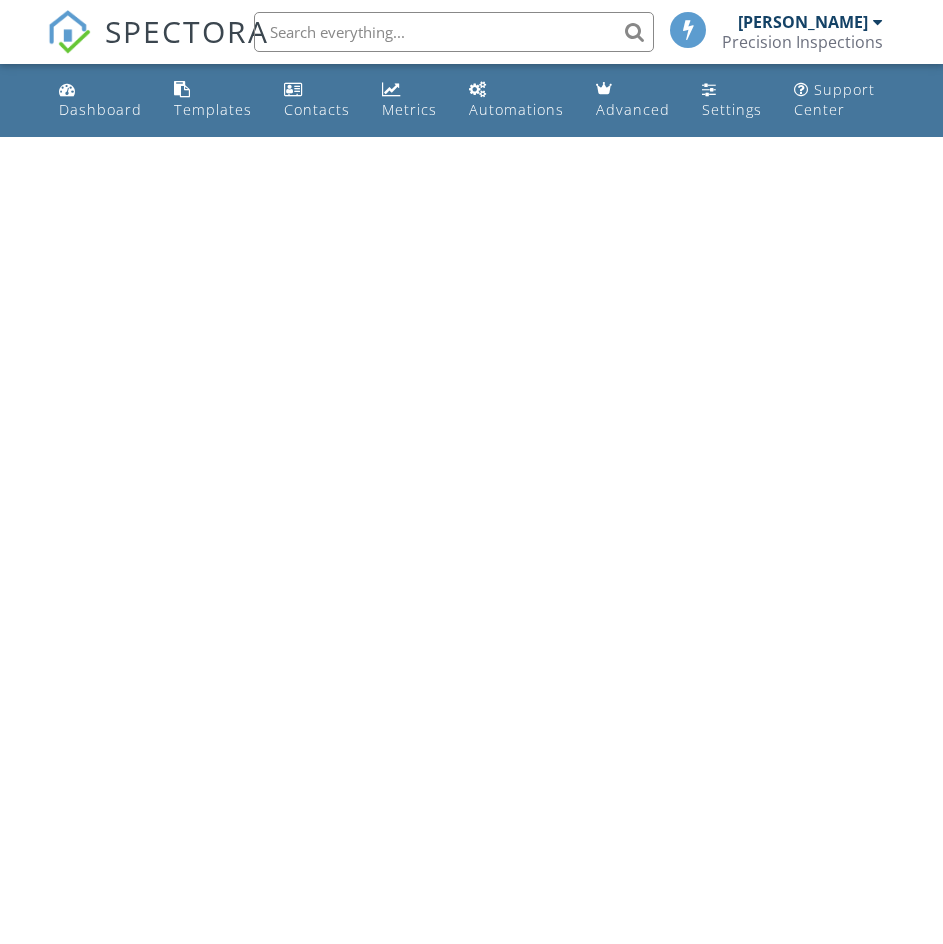 scroll, scrollTop: 0, scrollLeft: 0, axis: both 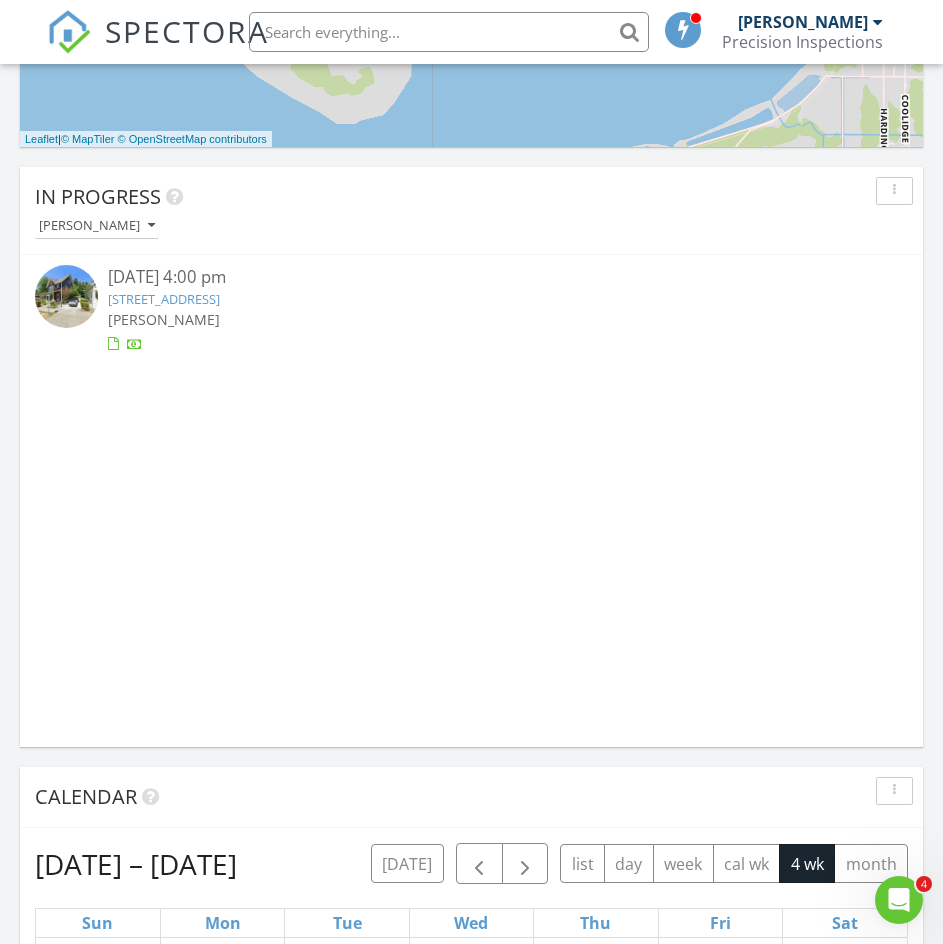 click on "173 Meriweather St, Pacific Beach, WA 98571" at bounding box center [164, 299] 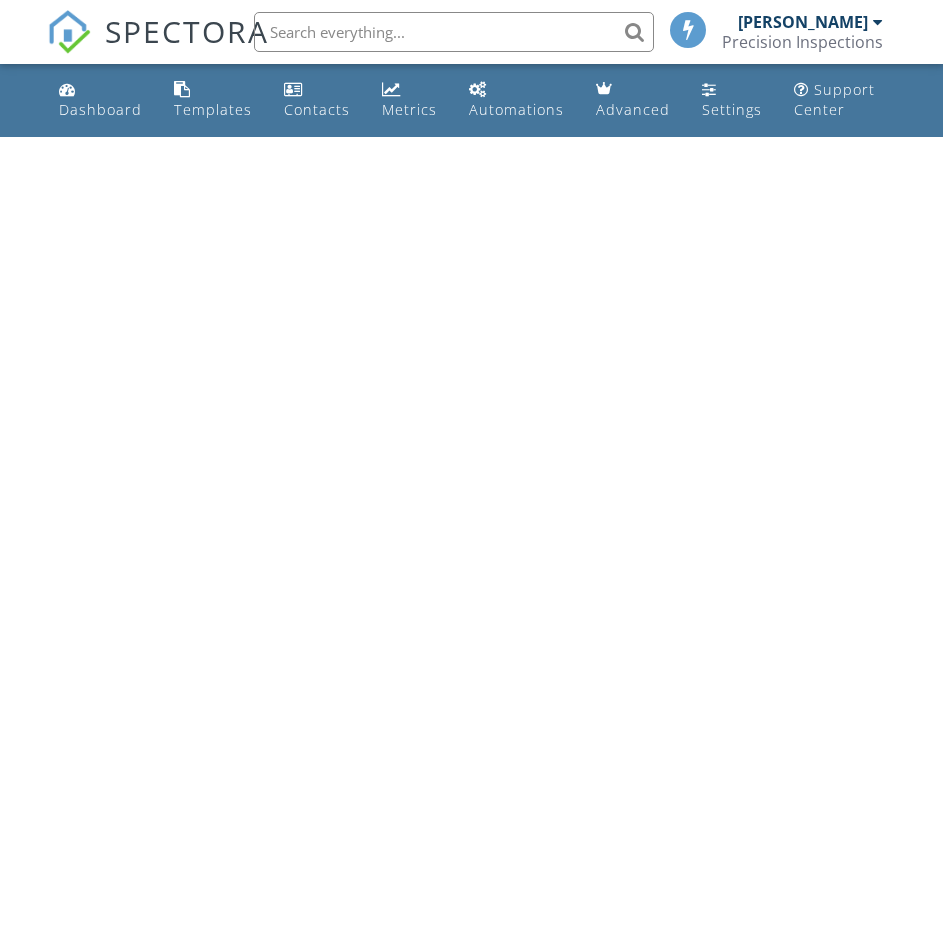 scroll, scrollTop: 0, scrollLeft: 0, axis: both 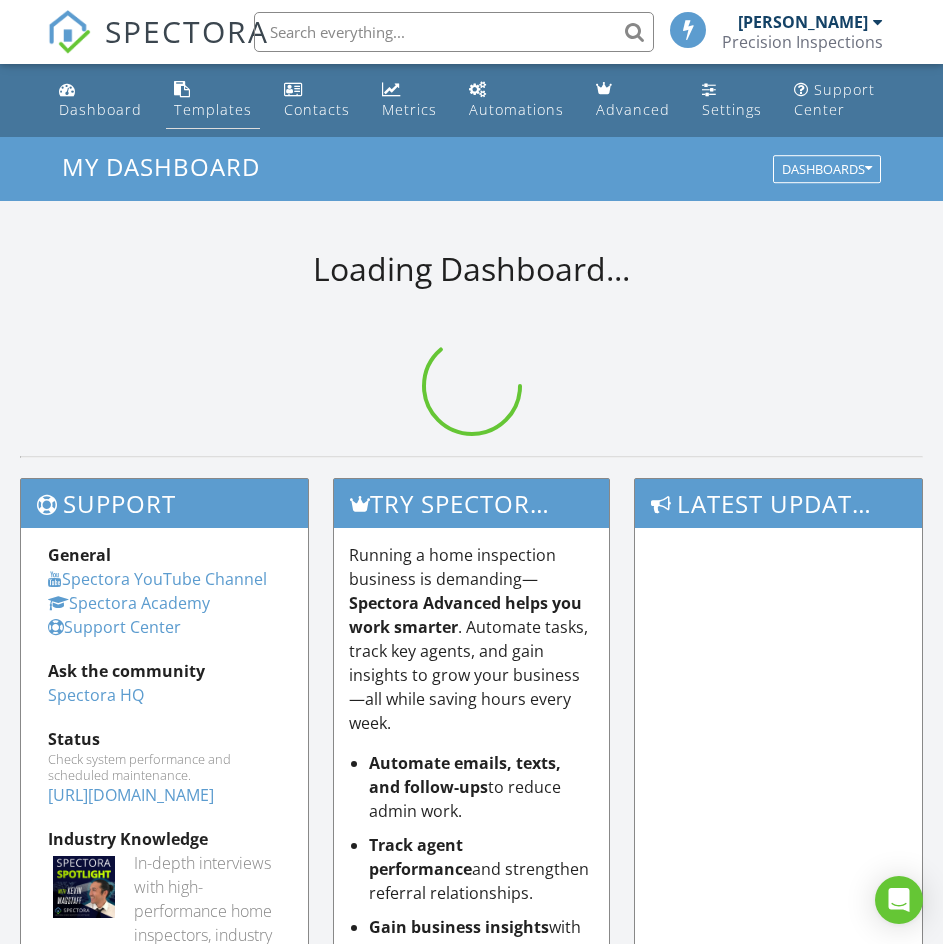 click on "Templates" at bounding box center (213, 109) 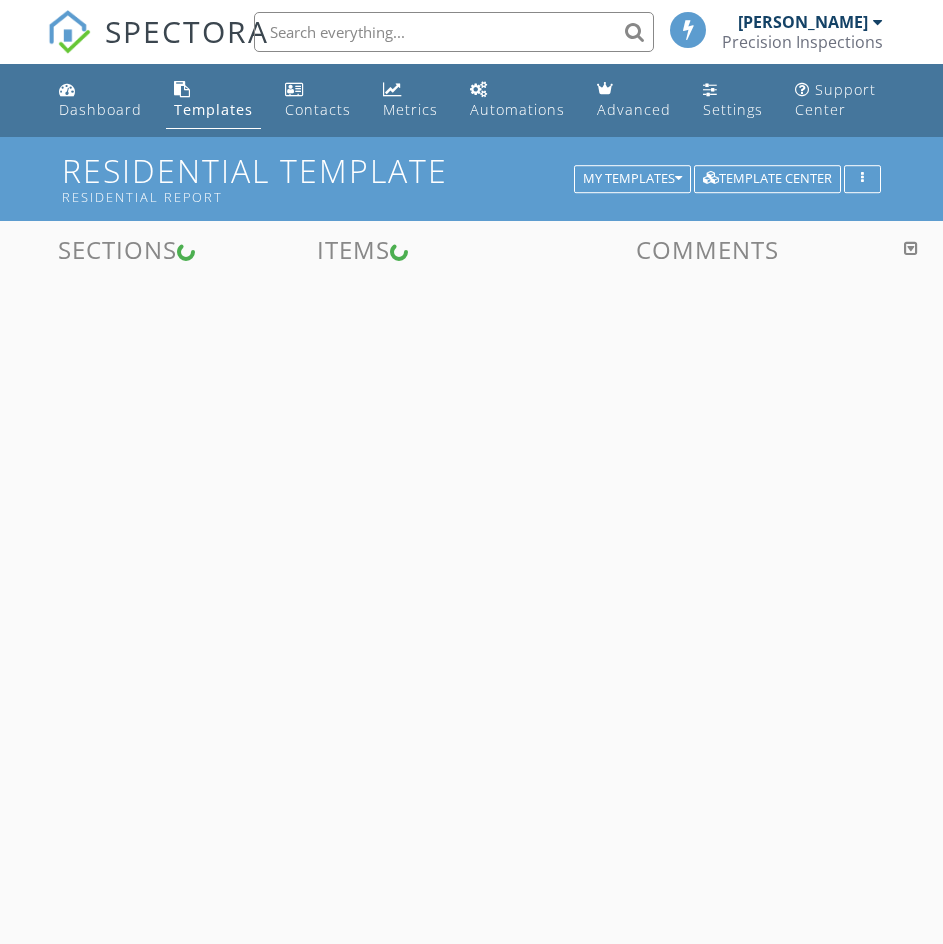 scroll, scrollTop: 0, scrollLeft: 0, axis: both 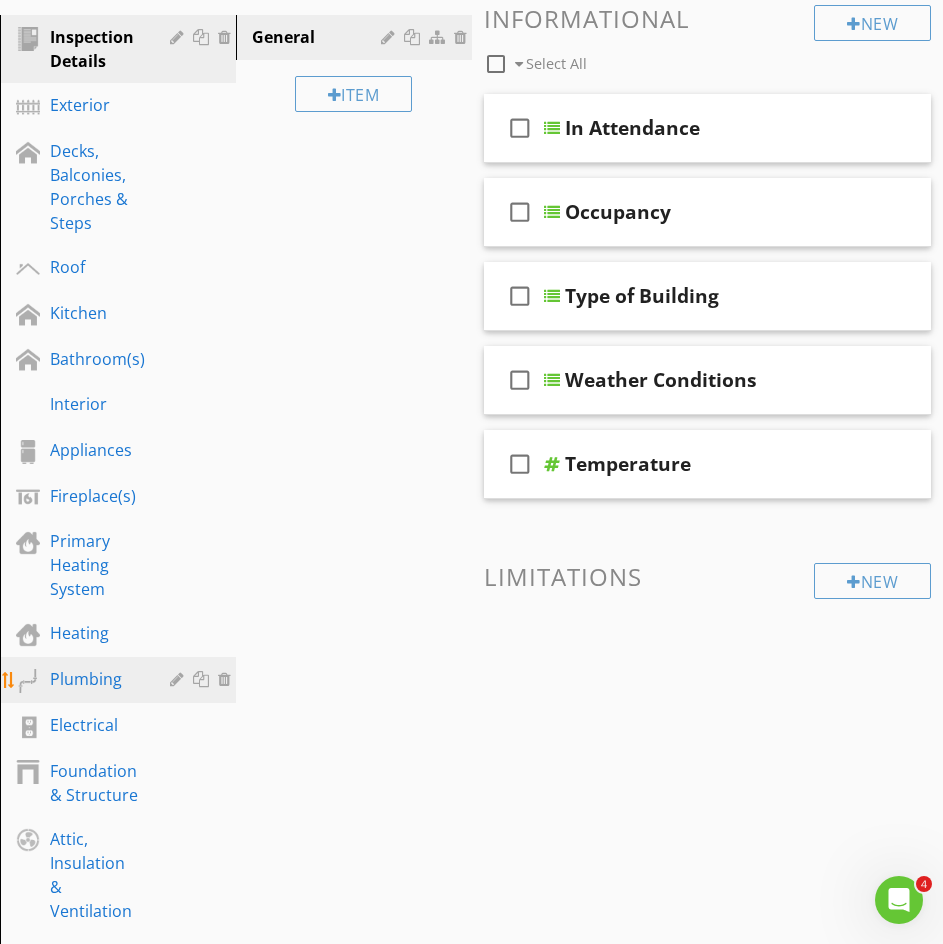 click on "Plumbing" at bounding box center (95, 679) 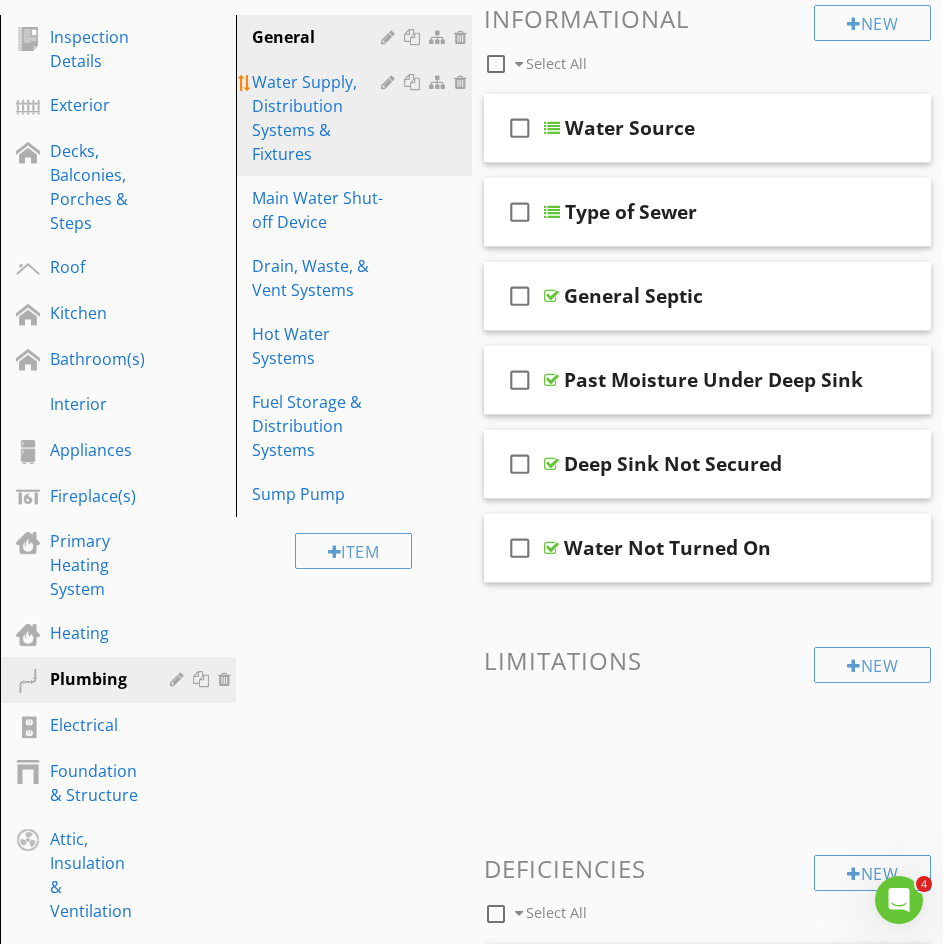 click on "Water Supply, Distribution Systems & Fixtures" at bounding box center (319, 118) 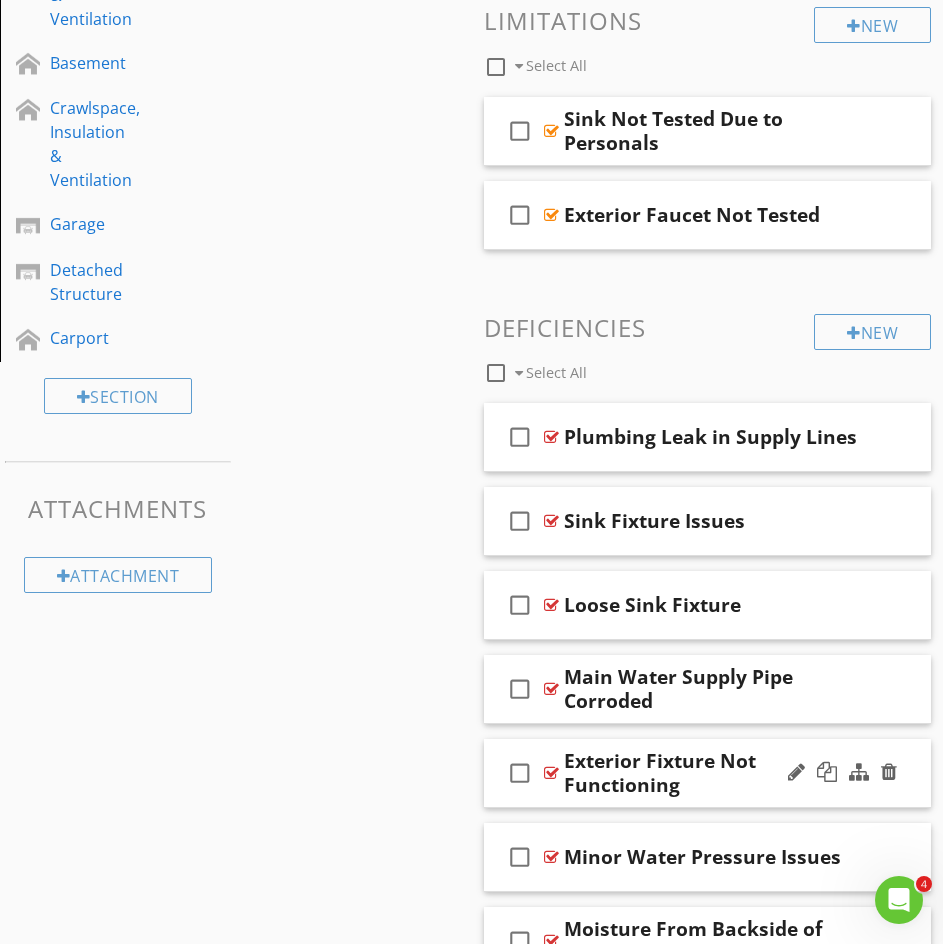 scroll, scrollTop: 1146, scrollLeft: 0, axis: vertical 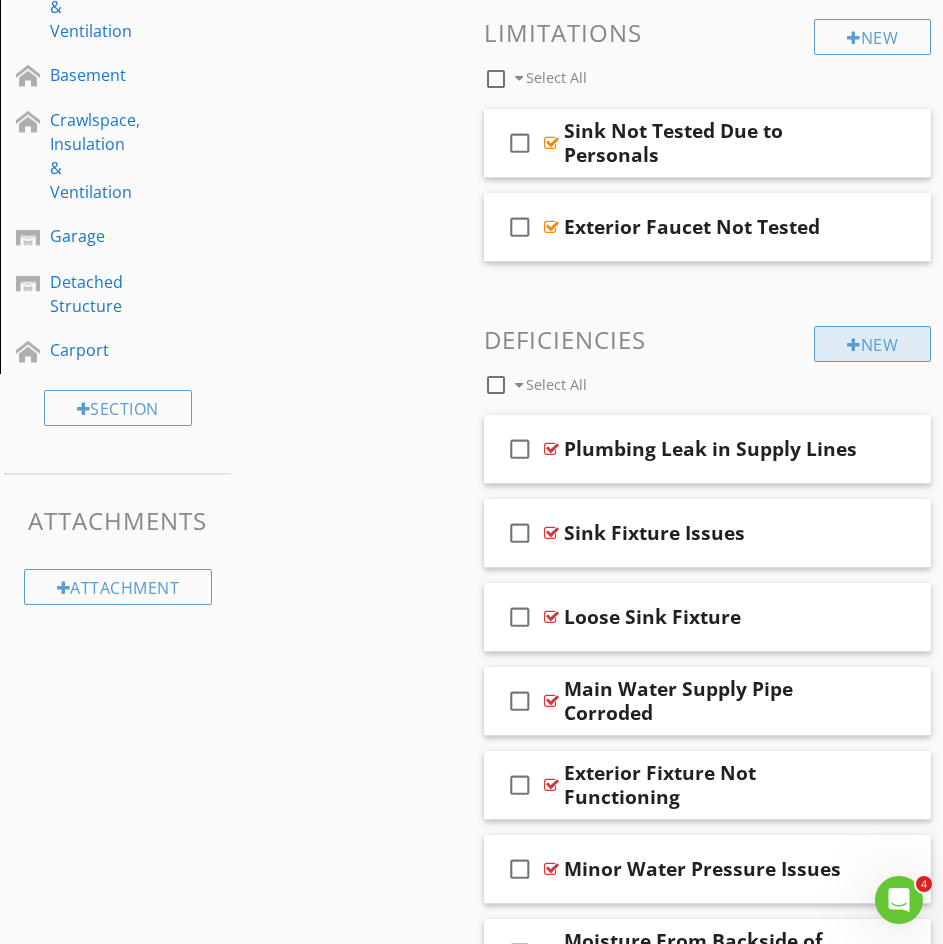 click on "New" at bounding box center [872, 344] 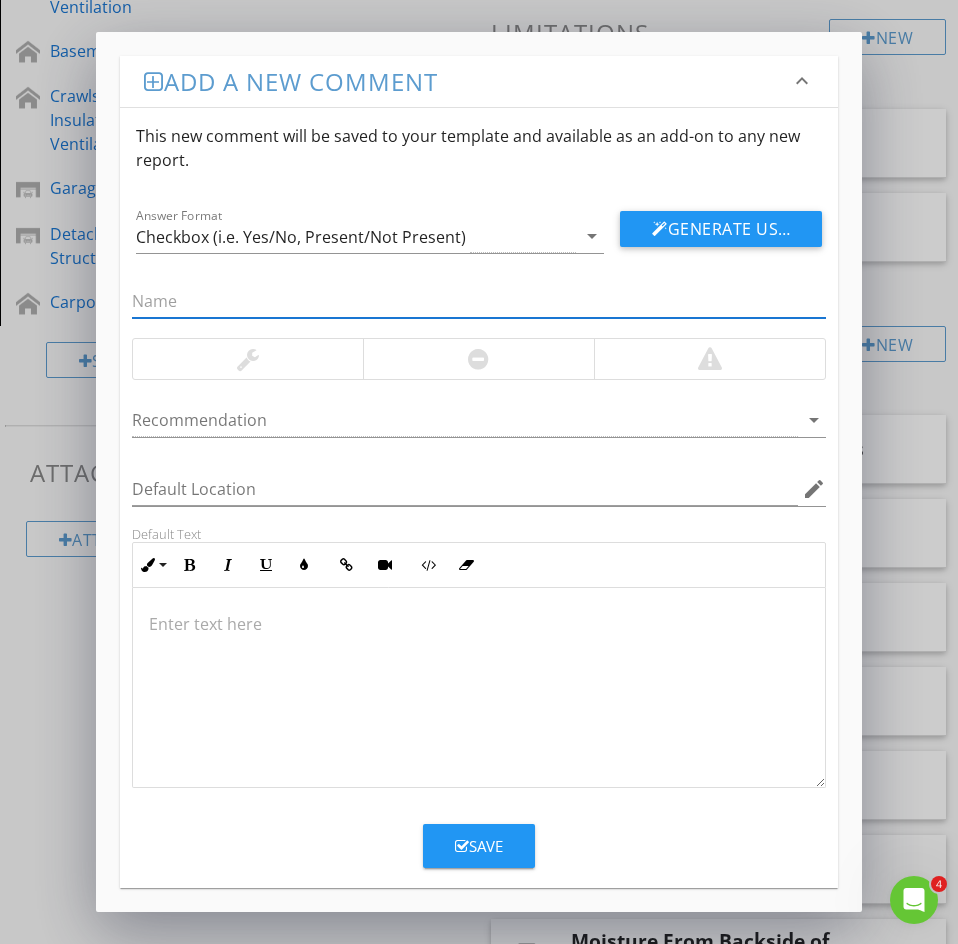 click at bounding box center [479, 301] 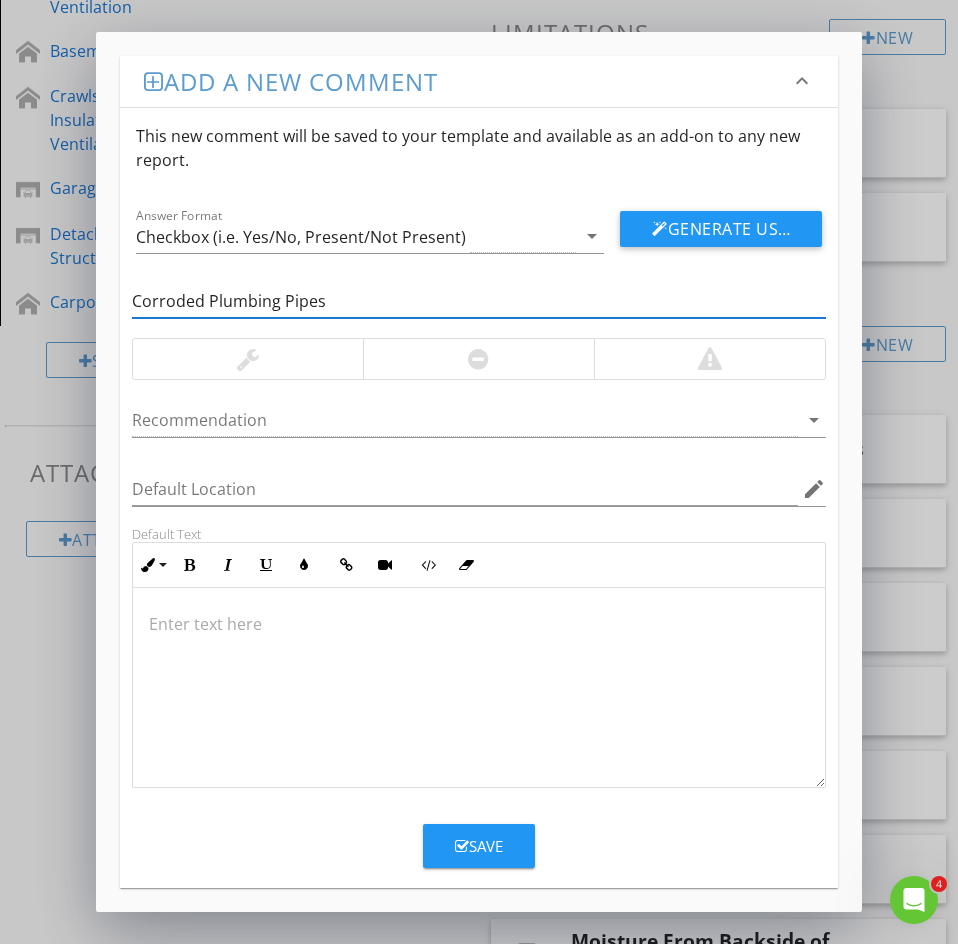 type on "Corroded Plumbing Pipes" 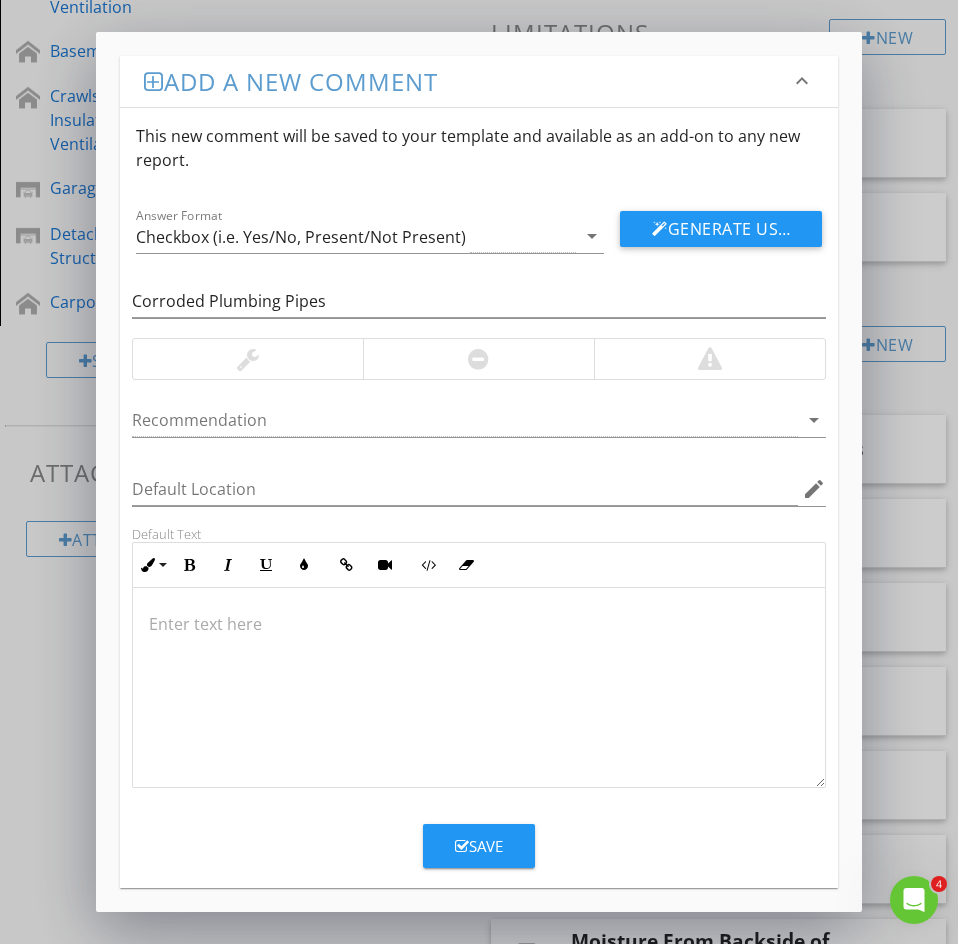 click at bounding box center [248, 359] 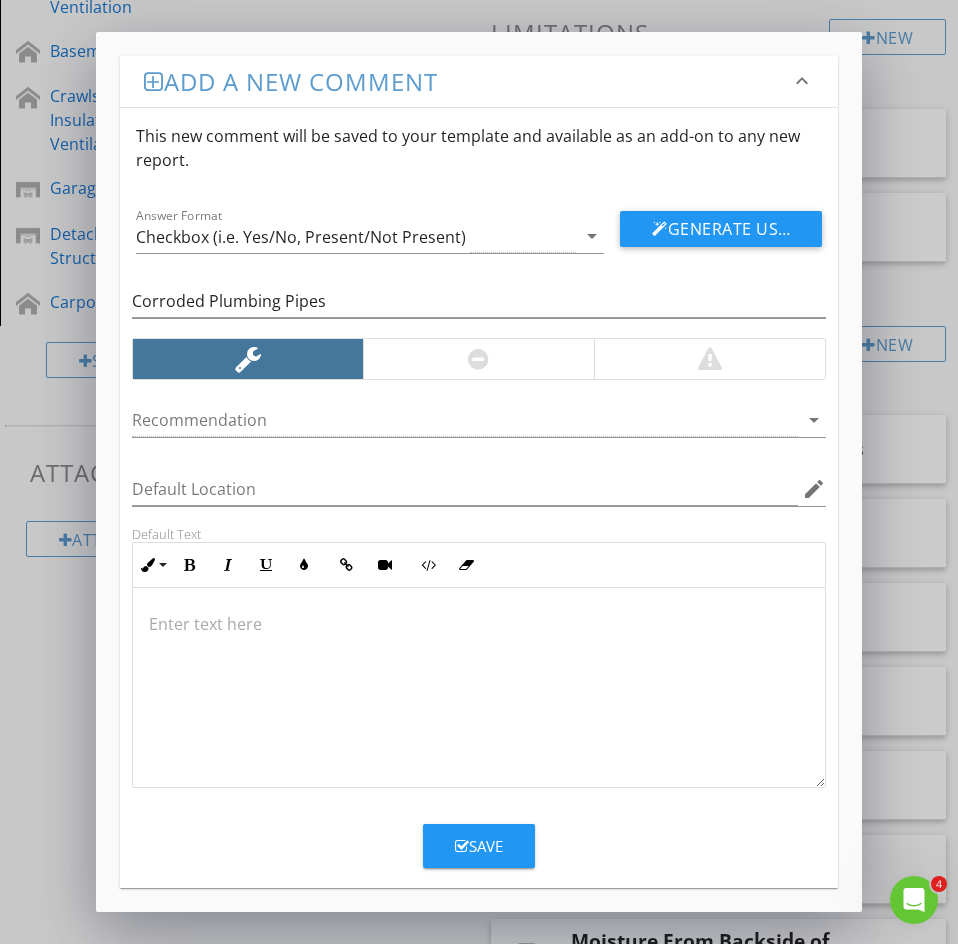 click at bounding box center (479, 624) 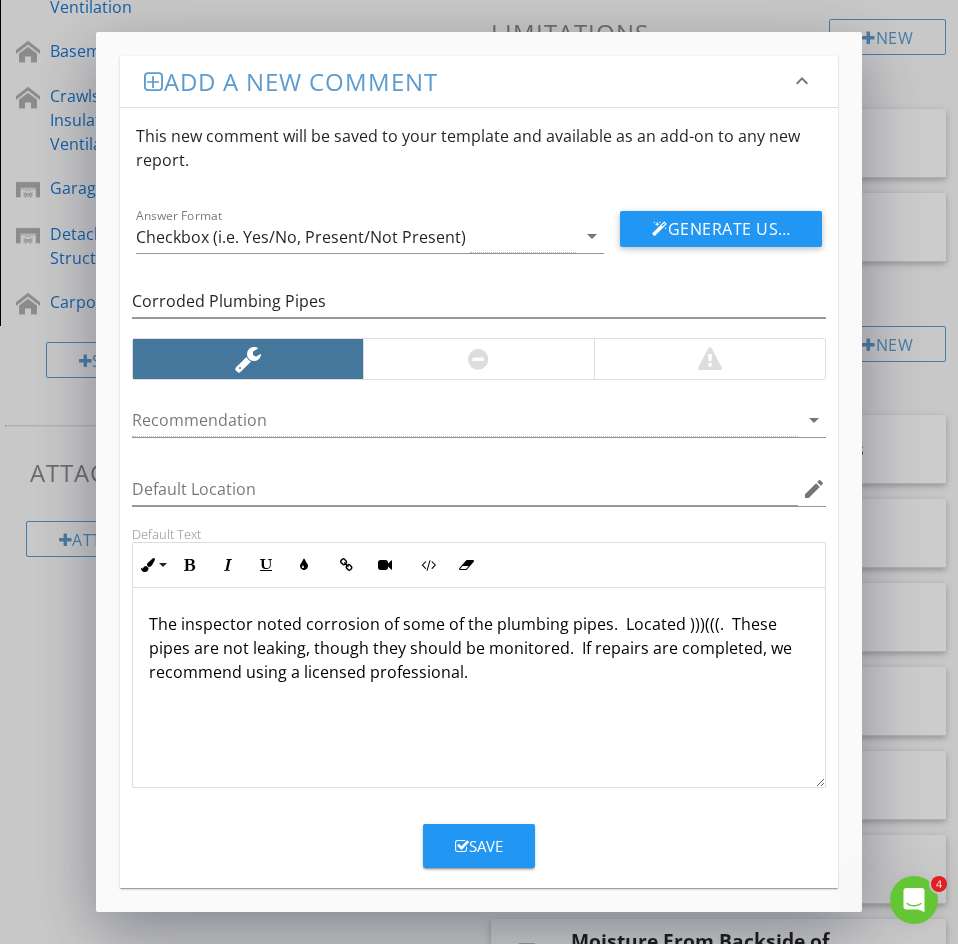 click on "Save" at bounding box center (479, 846) 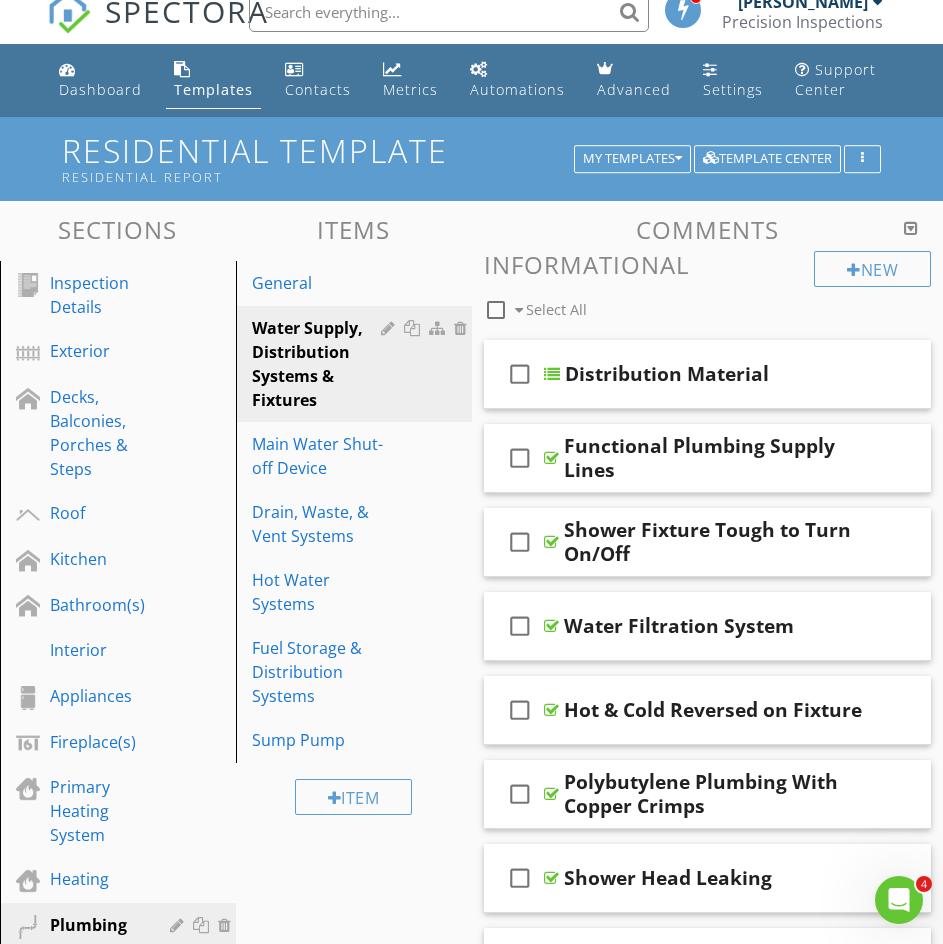 scroll, scrollTop: 0, scrollLeft: 0, axis: both 